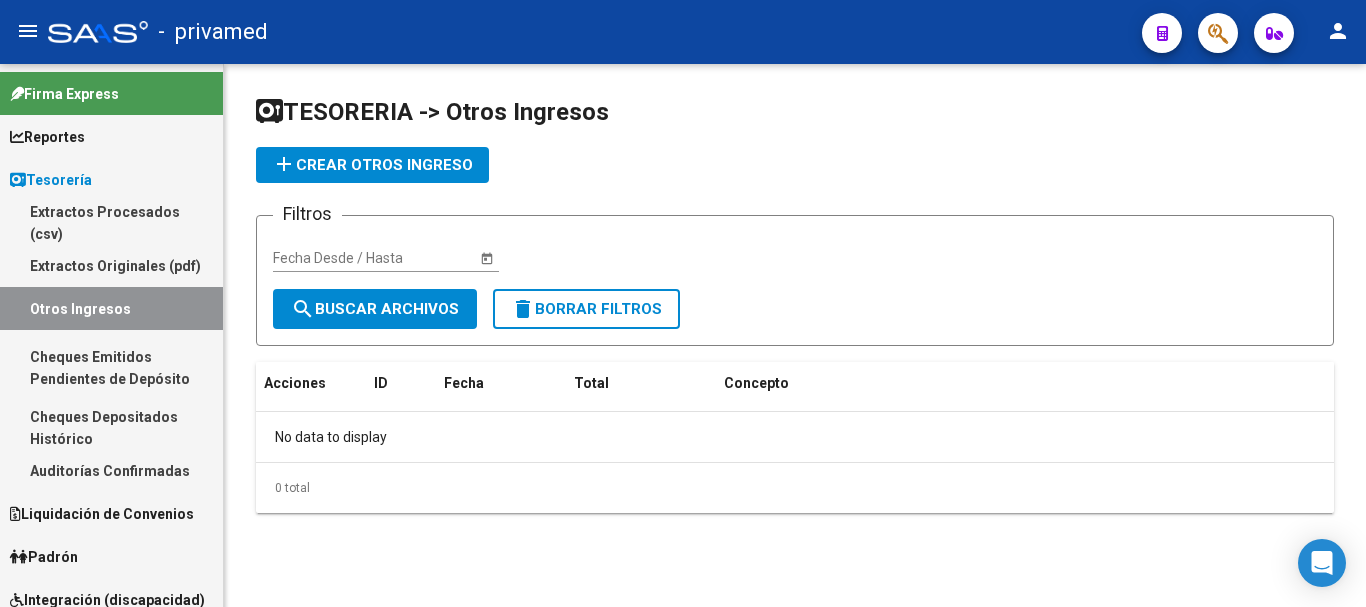 scroll, scrollTop: 0, scrollLeft: 0, axis: both 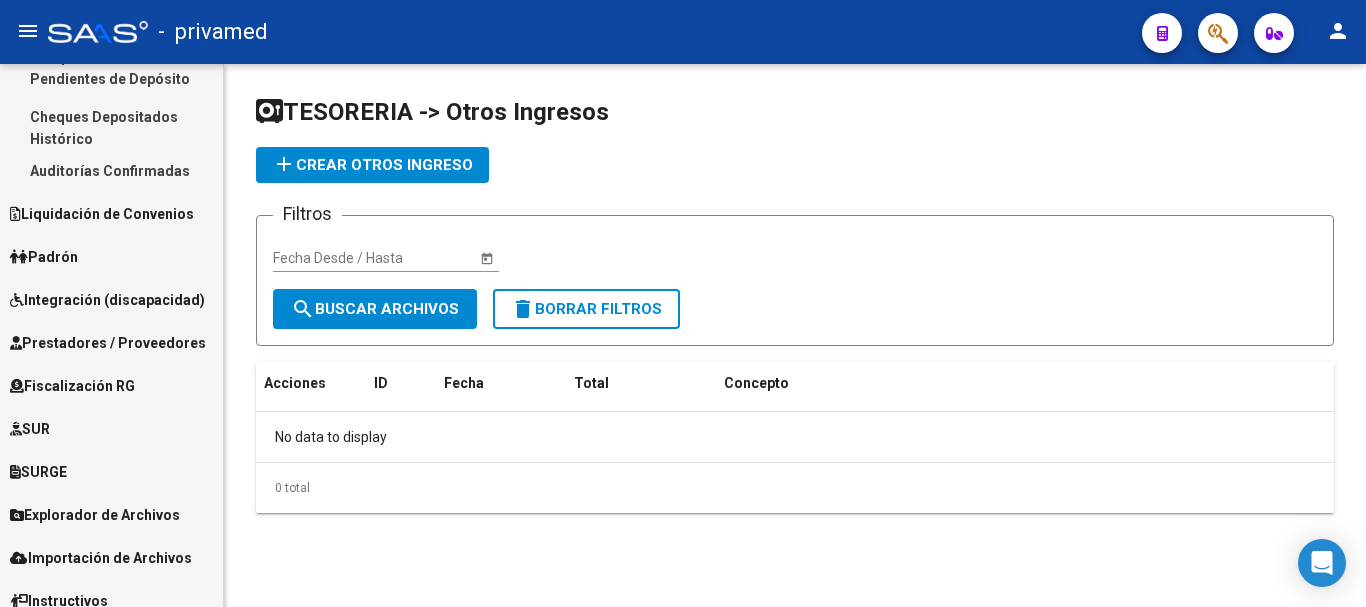 click on "Fiscalización RG" at bounding box center (72, 386) 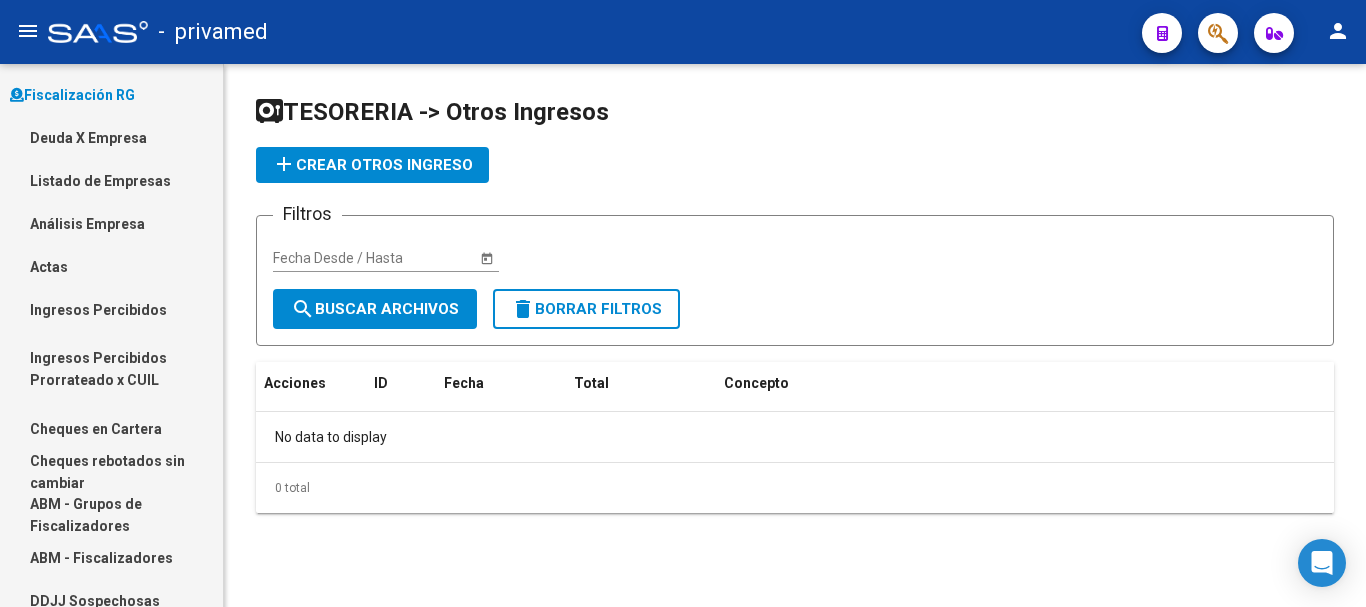 click on "Deuda X Empresa" at bounding box center [111, 137] 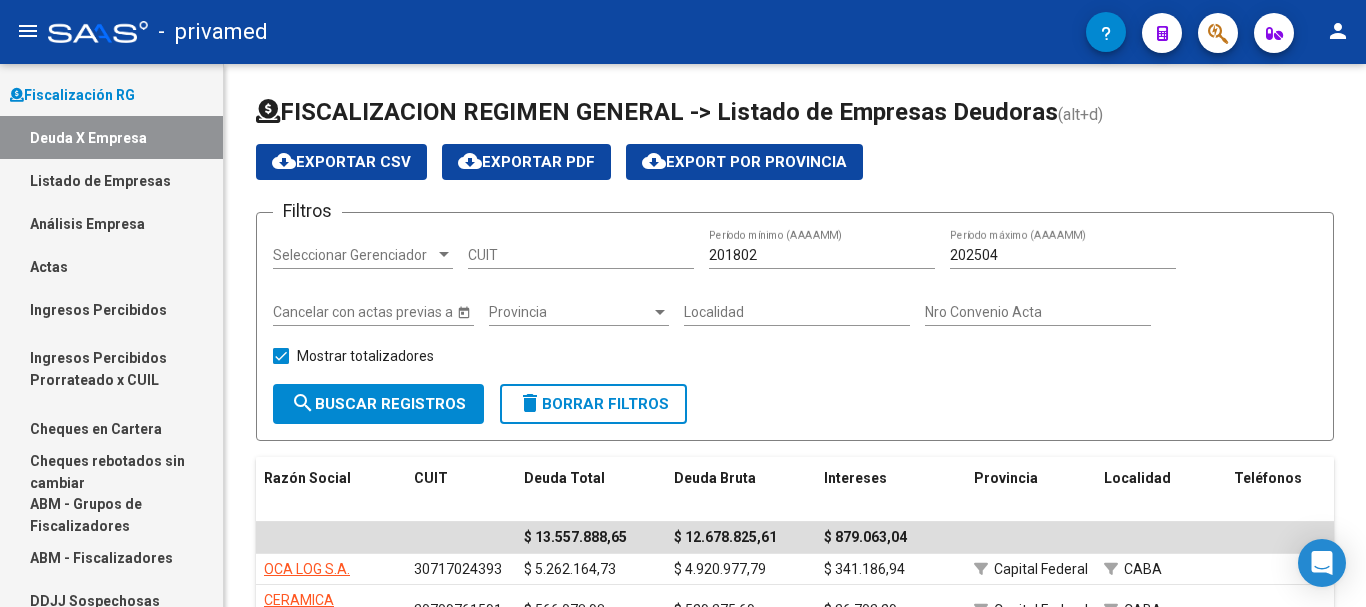 click on "201802" at bounding box center [822, 255] 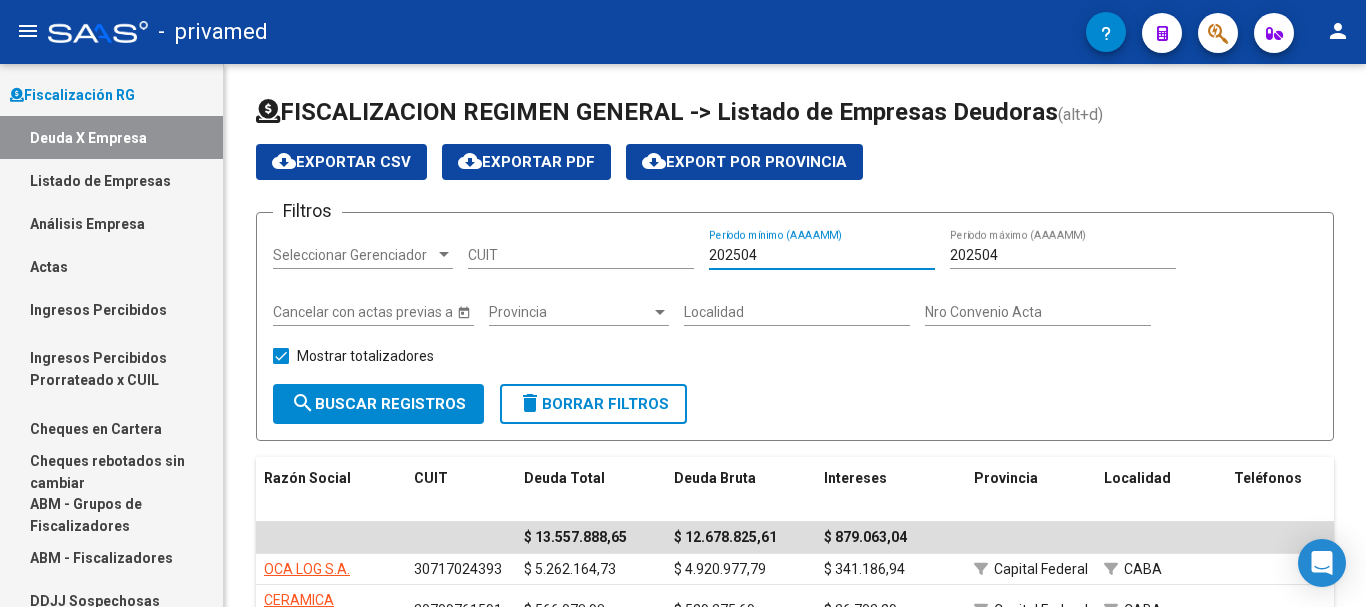 type on "202504" 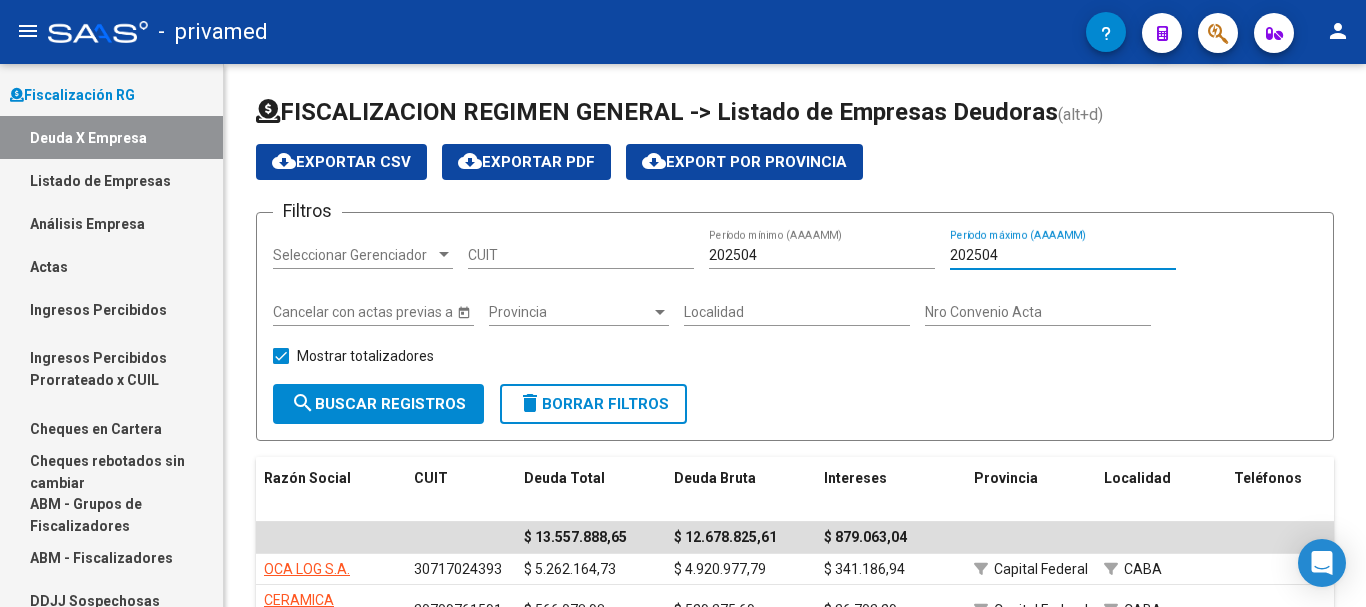 drag, startPoint x: 1009, startPoint y: 255, endPoint x: 939, endPoint y: 249, distance: 70.256676 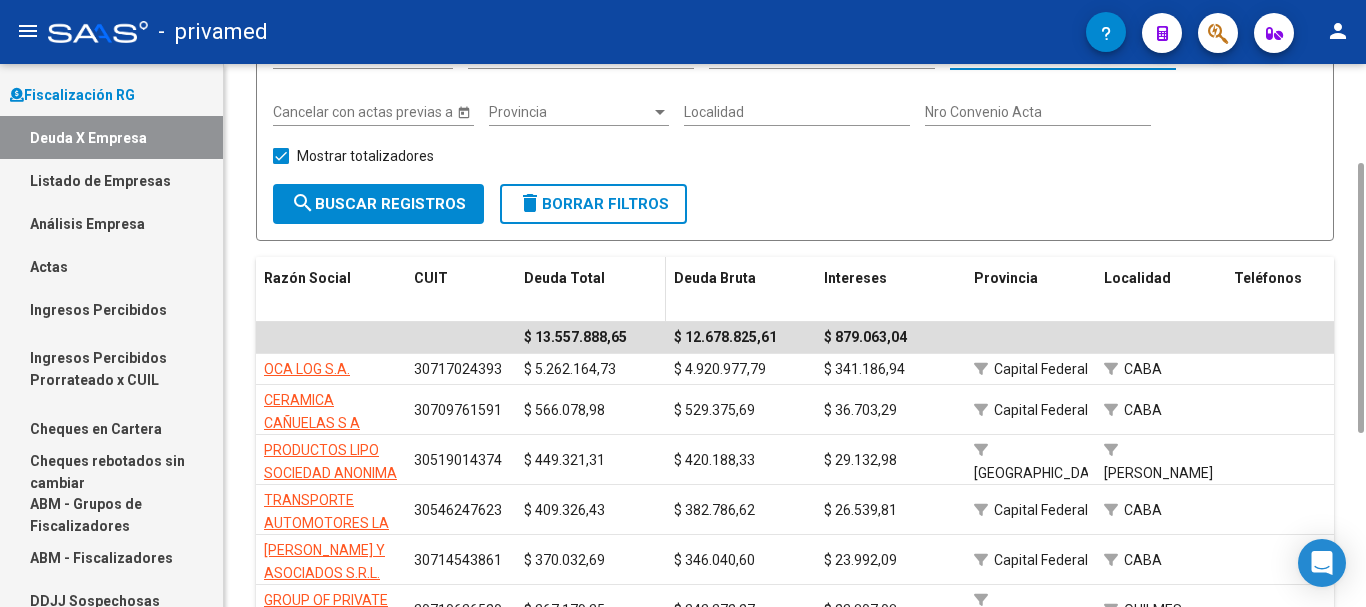 scroll, scrollTop: 0, scrollLeft: 0, axis: both 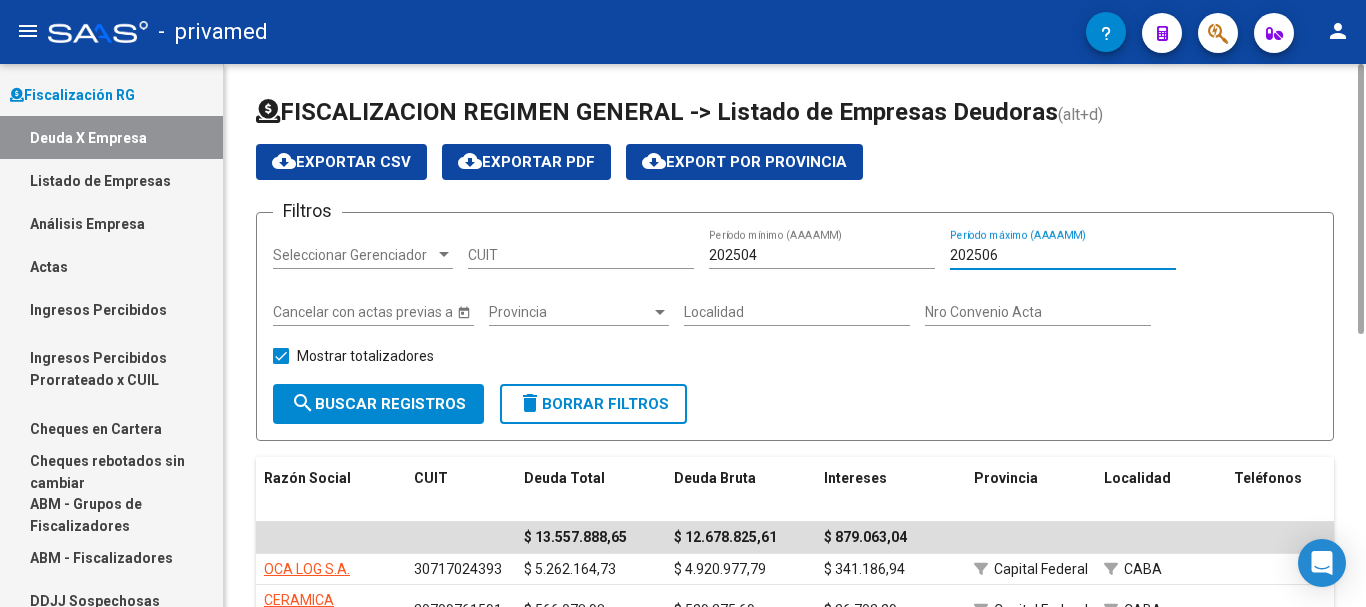 type on "202506" 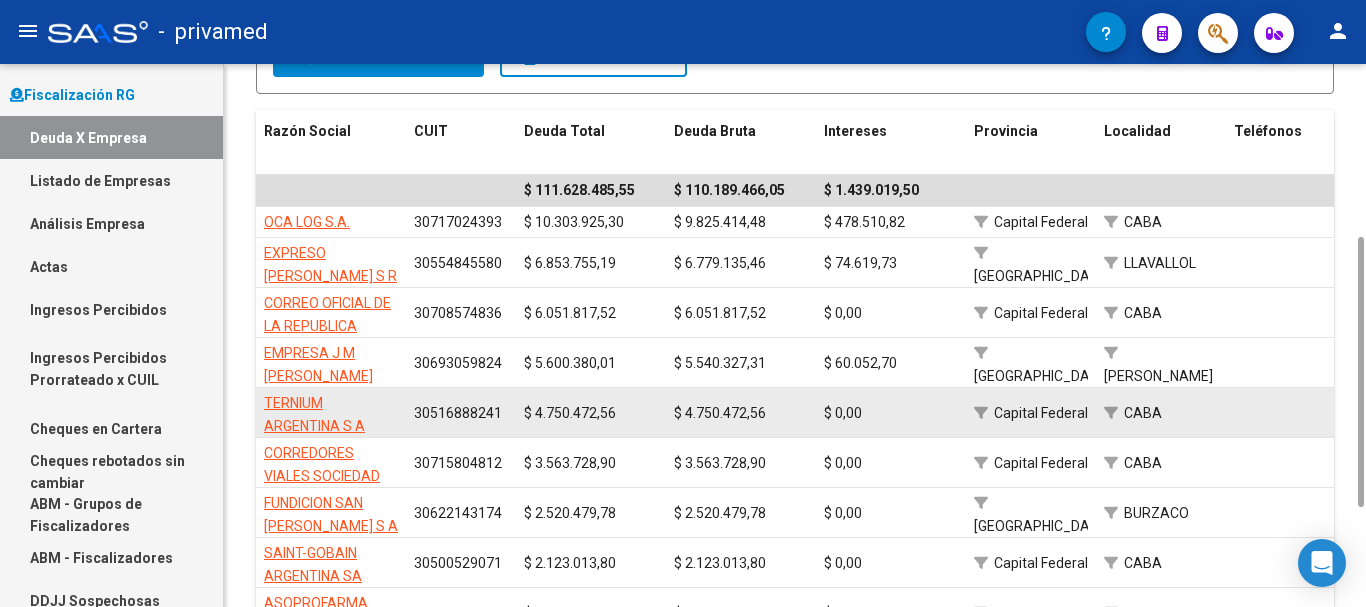 scroll, scrollTop: 147, scrollLeft: 0, axis: vertical 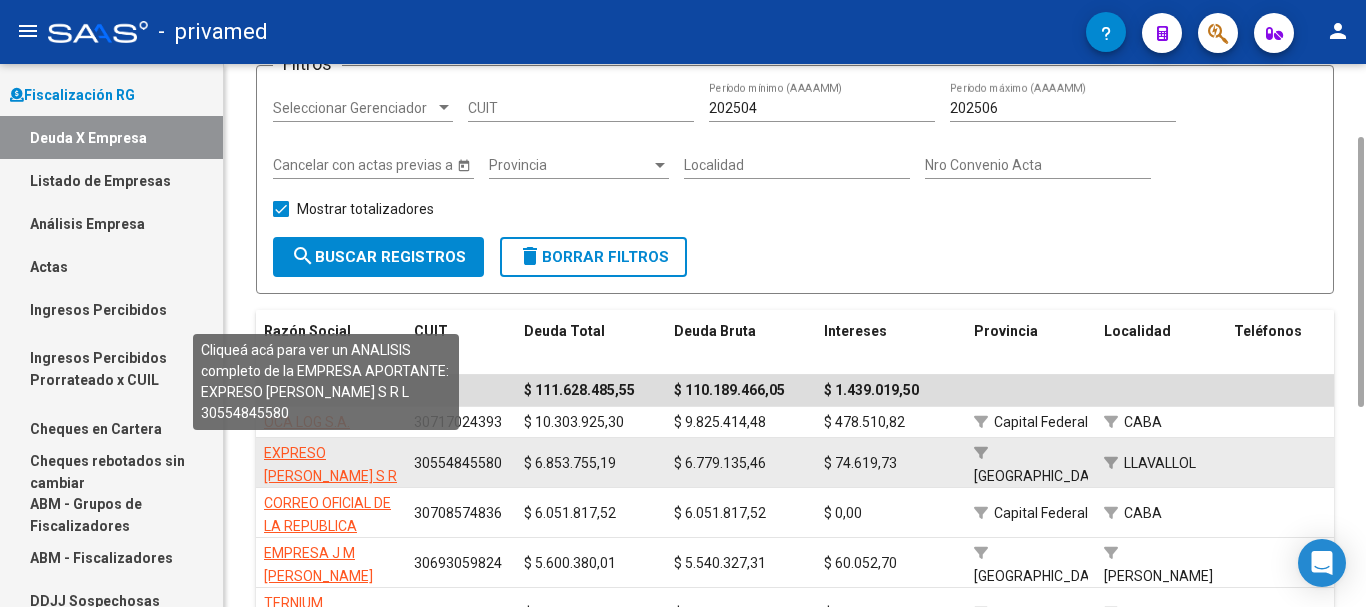 click on "EXPRESO [PERSON_NAME] S R L" 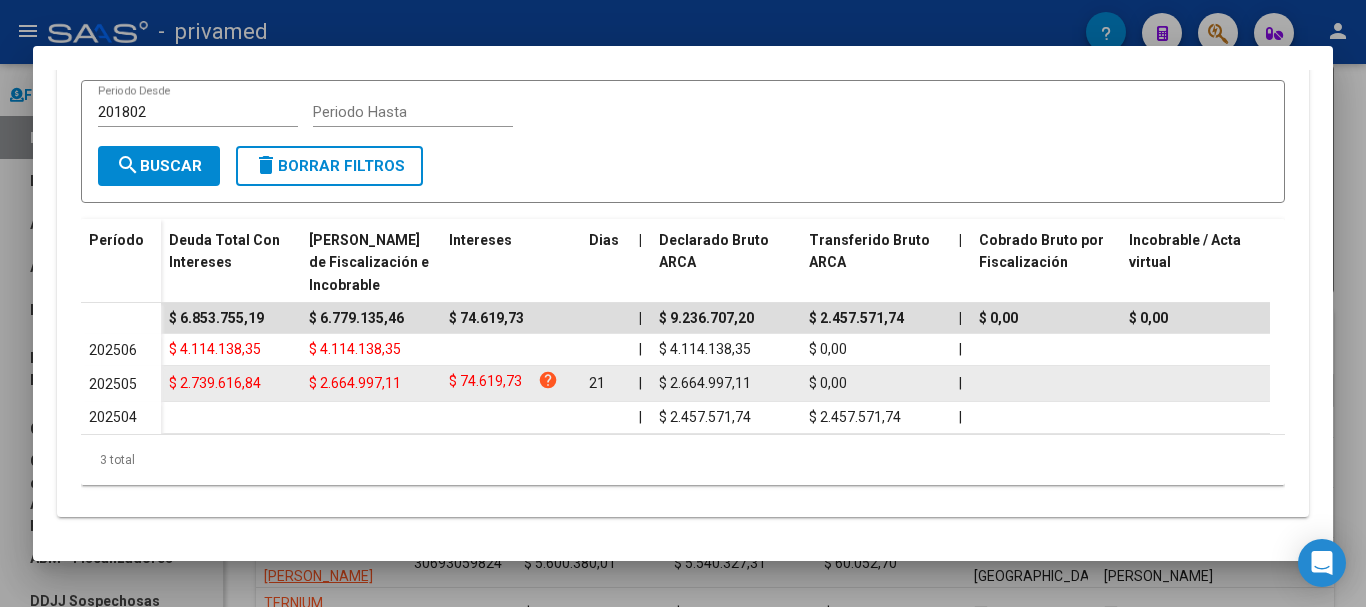 scroll, scrollTop: 409, scrollLeft: 0, axis: vertical 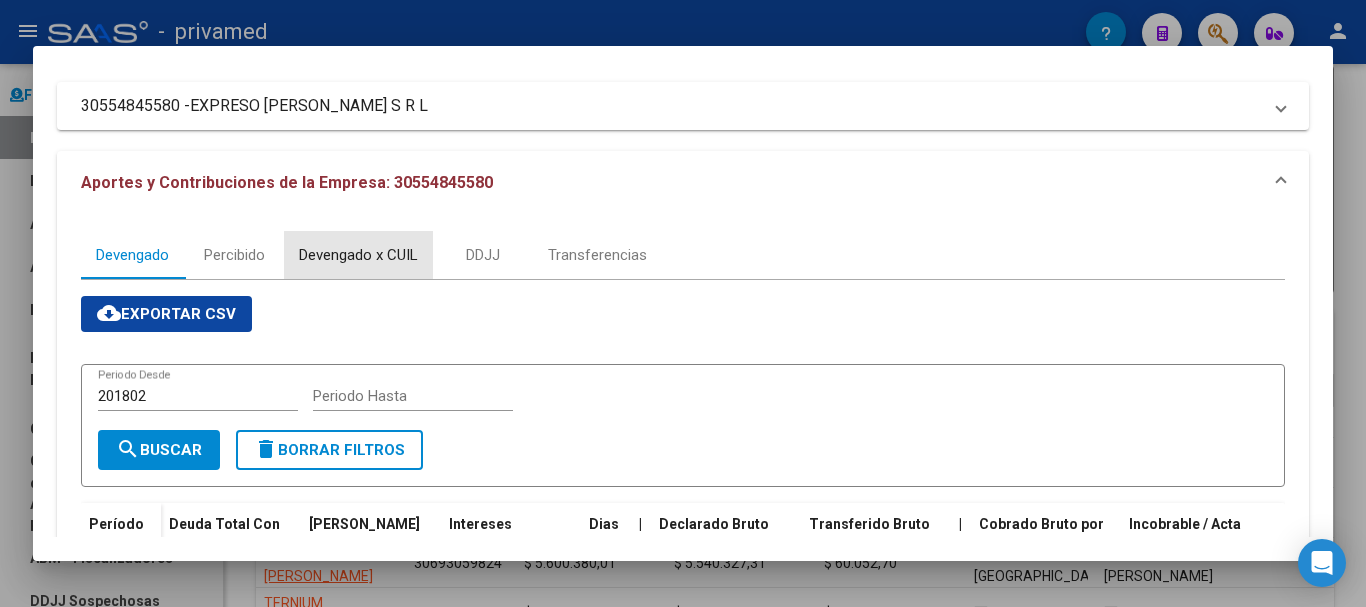 click on "Devengado x CUIL" at bounding box center [358, 255] 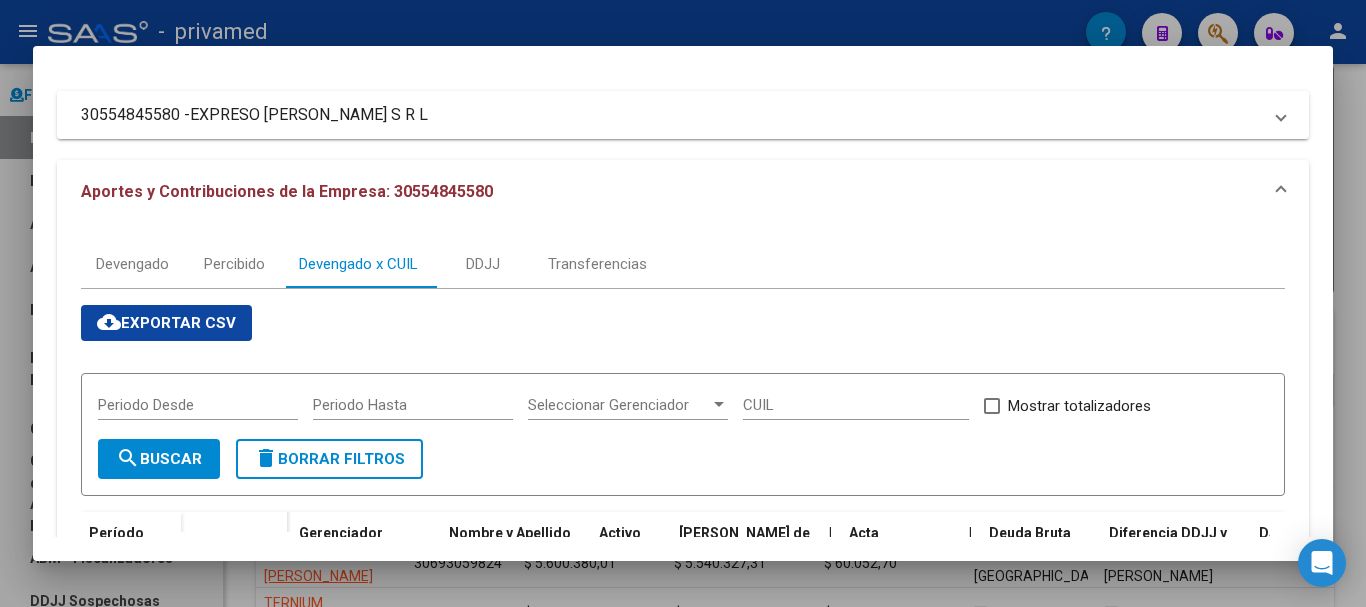scroll, scrollTop: 0, scrollLeft: 0, axis: both 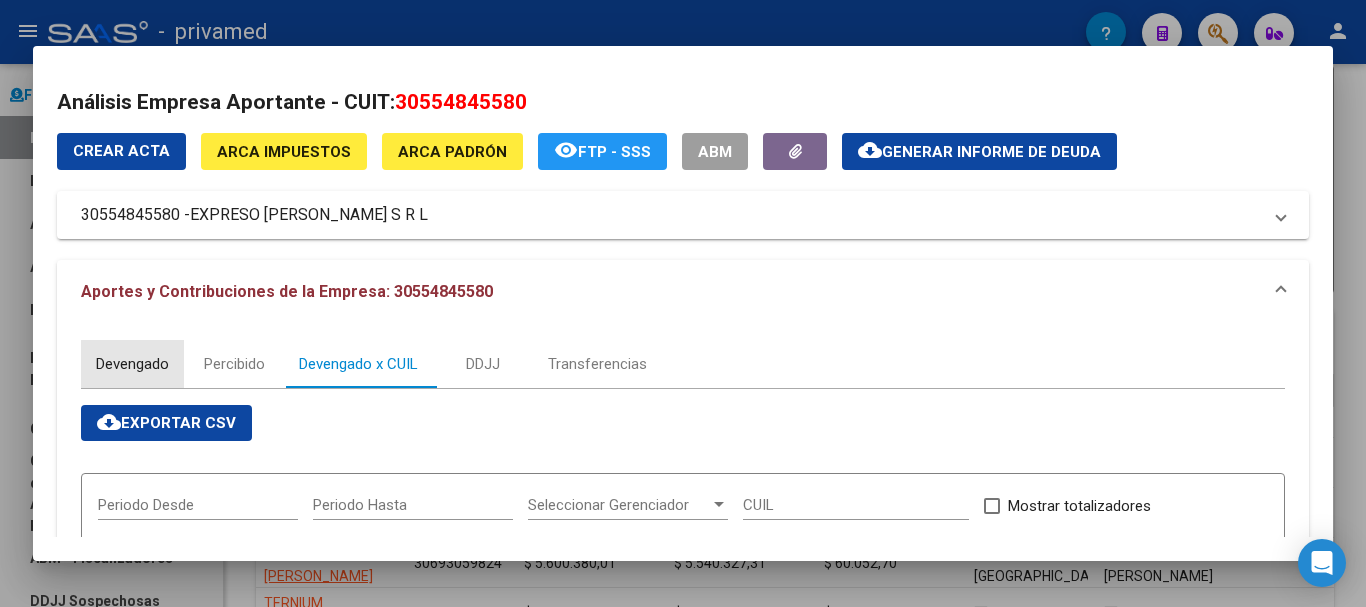 click on "Devengado" at bounding box center [132, 364] 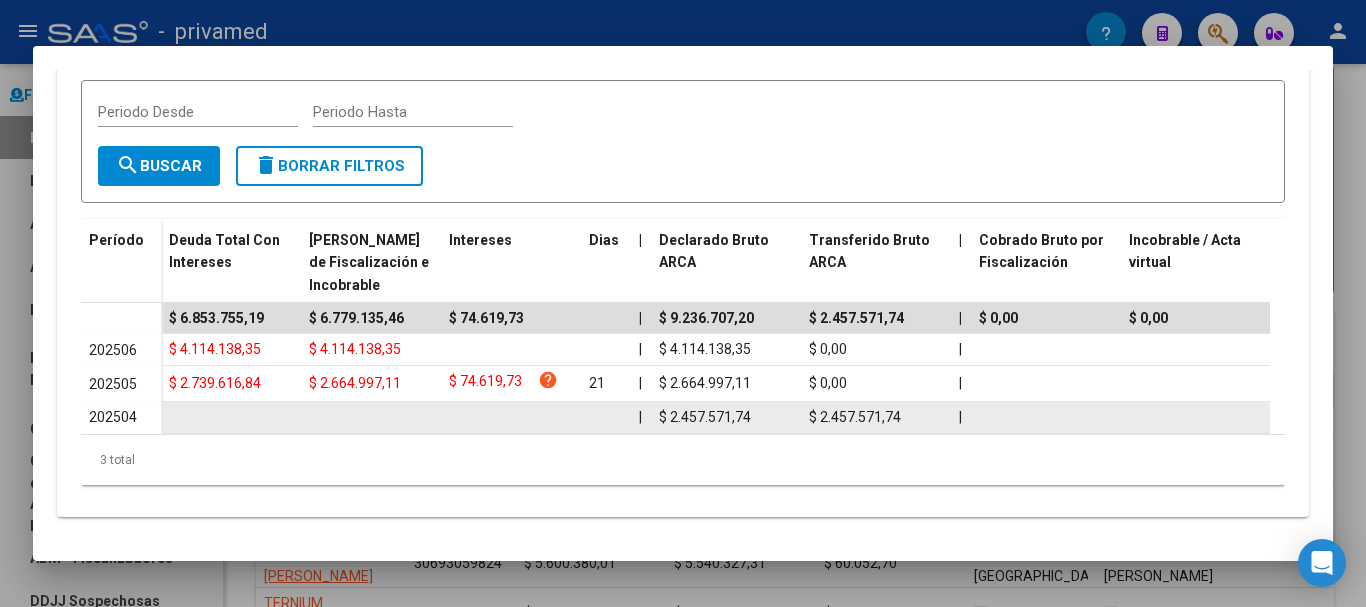scroll, scrollTop: 409, scrollLeft: 0, axis: vertical 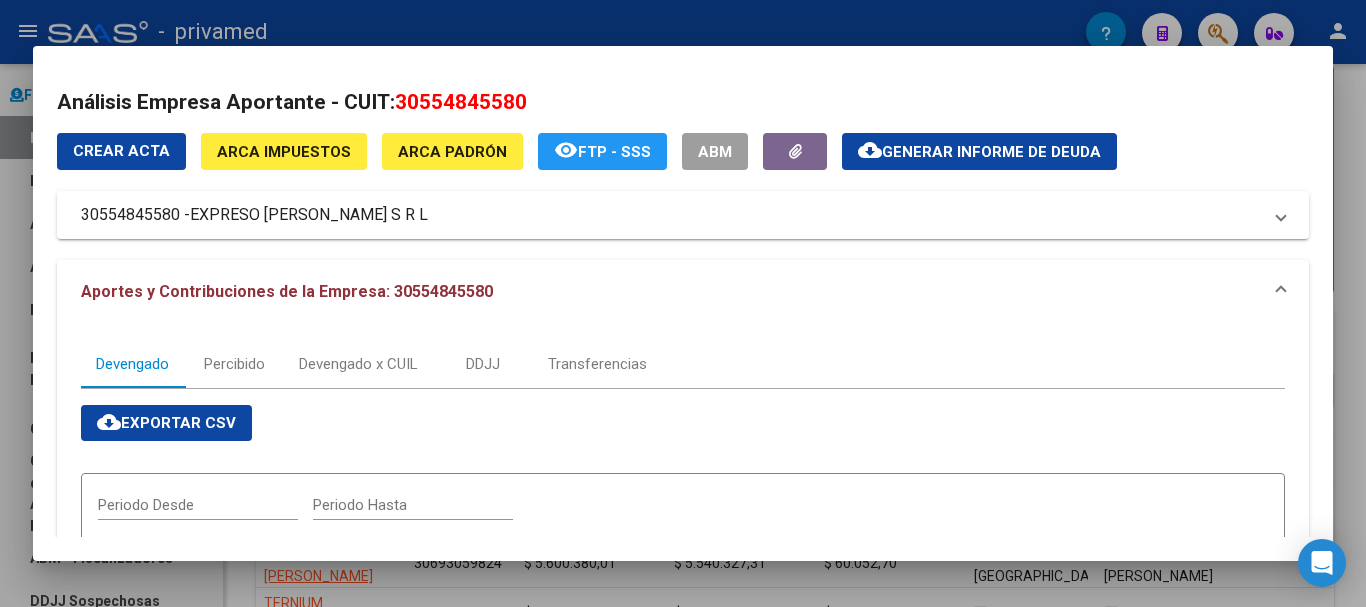 click on "Generar informe de deuda" 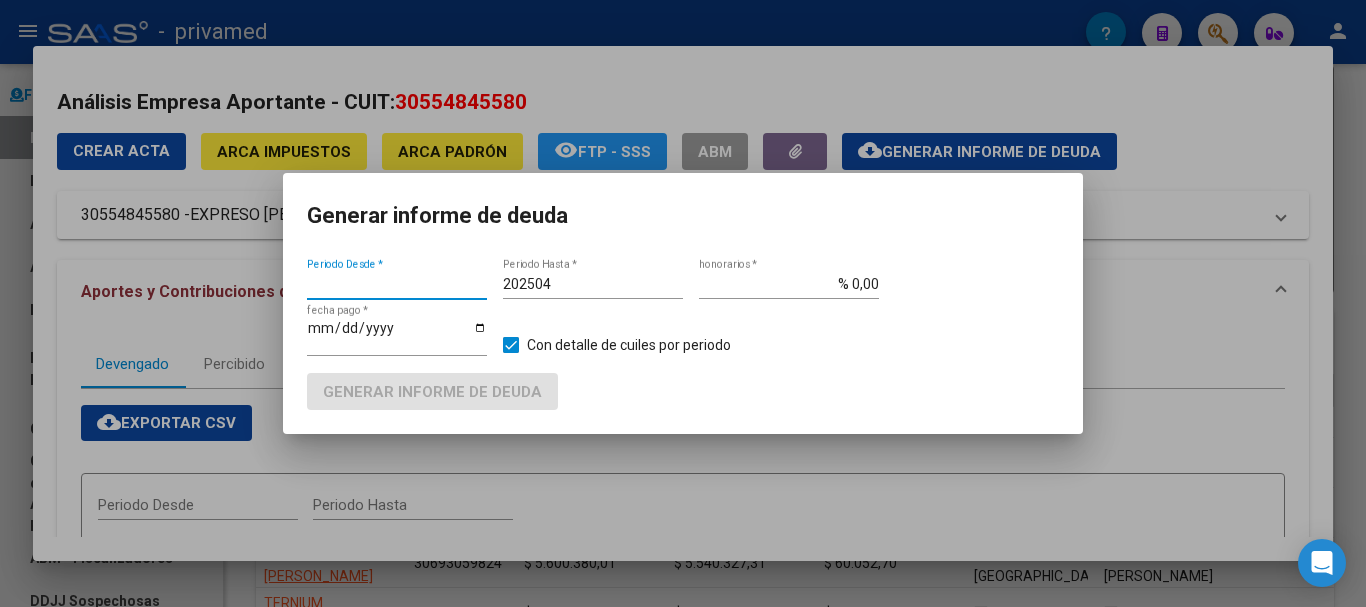 type on "201802" 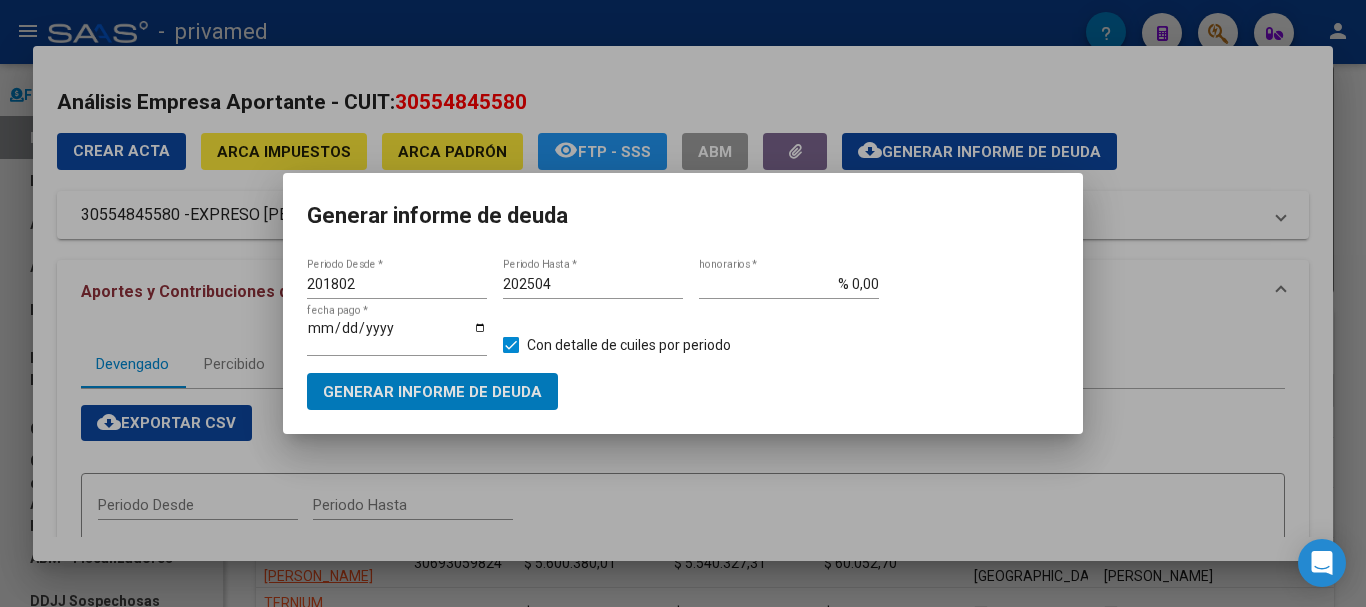 type 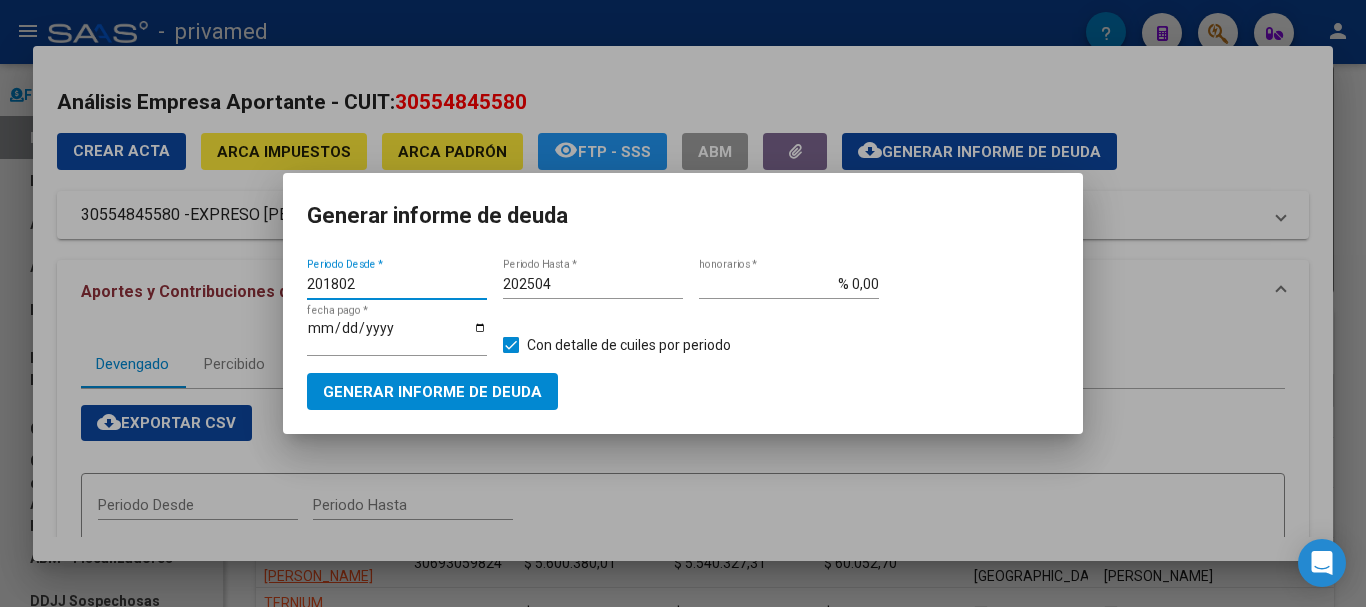 drag, startPoint x: 324, startPoint y: 286, endPoint x: 529, endPoint y: 294, distance: 205.15604 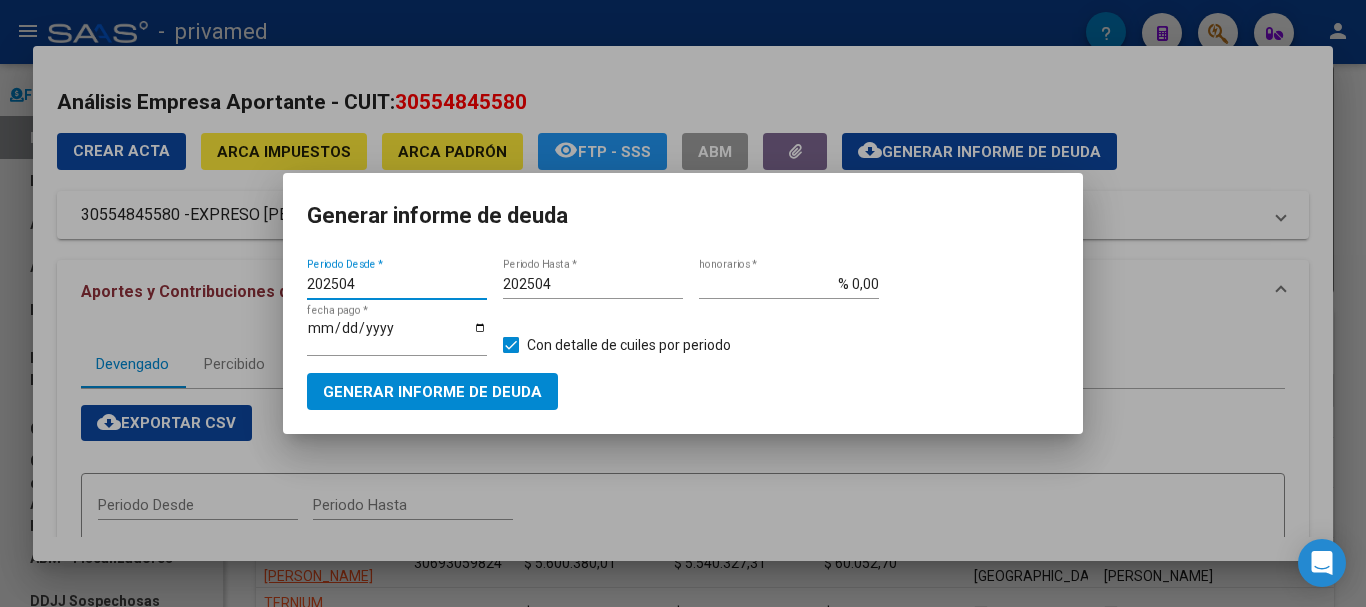 type on "202504" 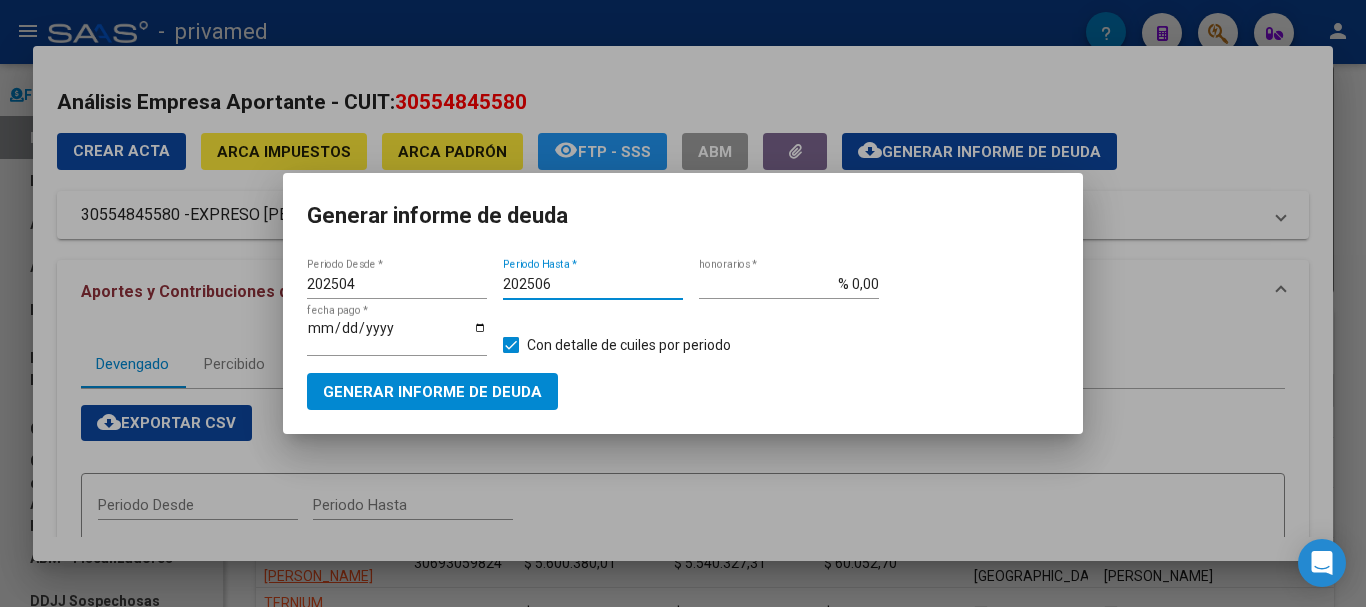 type on "202506" 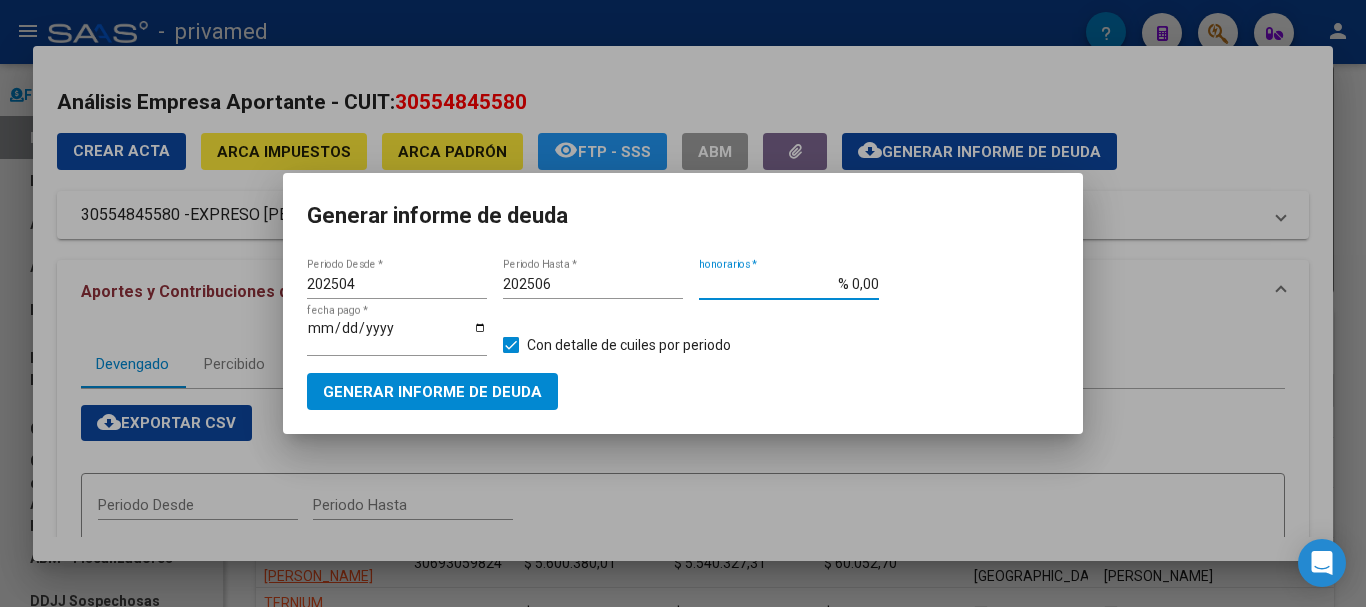 click on "% 0,00" at bounding box center (789, 284) 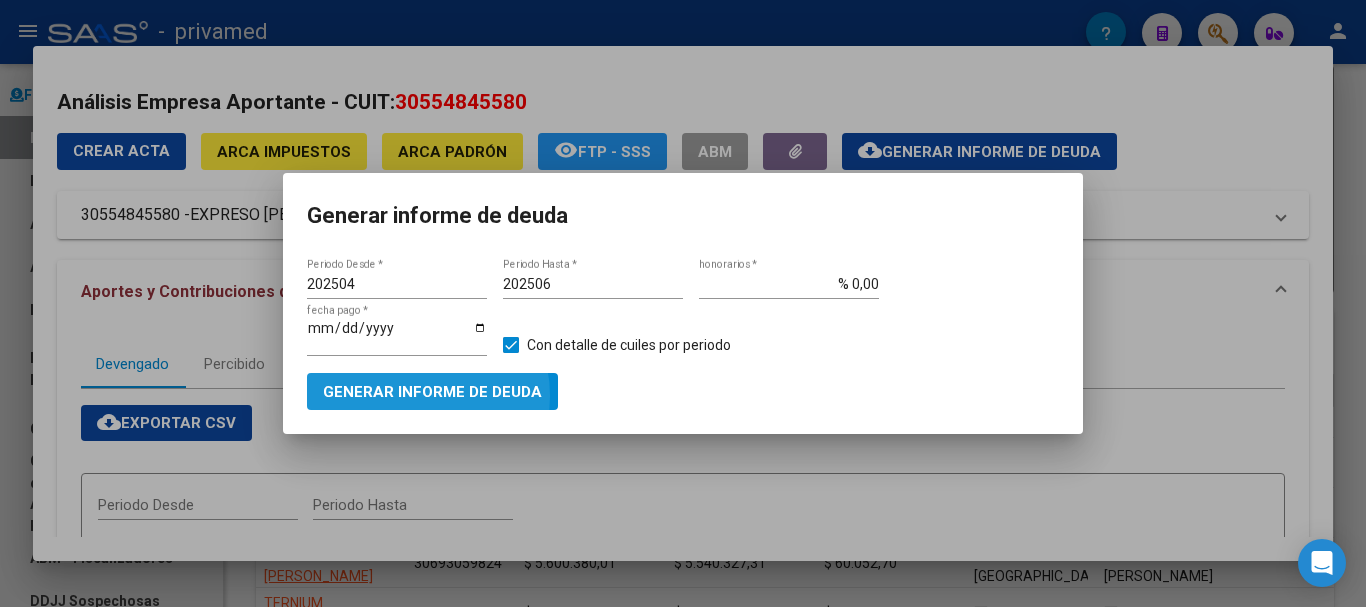 click on "Generar informe de deuda" at bounding box center [432, 392] 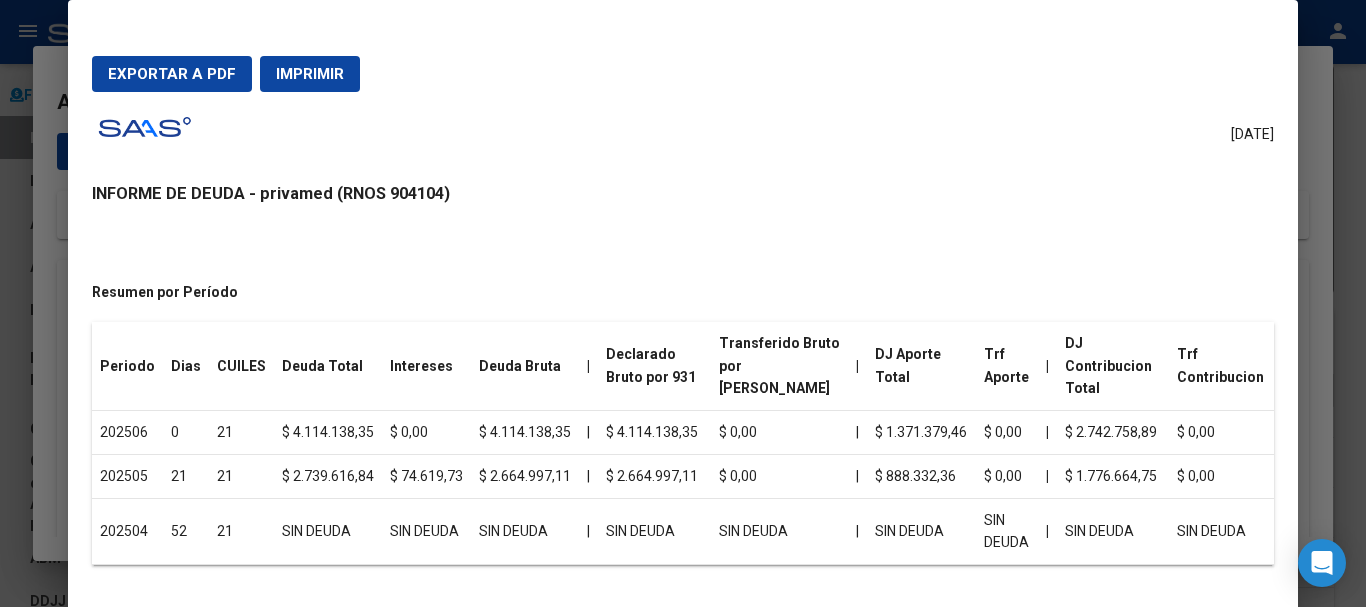 scroll, scrollTop: 200, scrollLeft: 0, axis: vertical 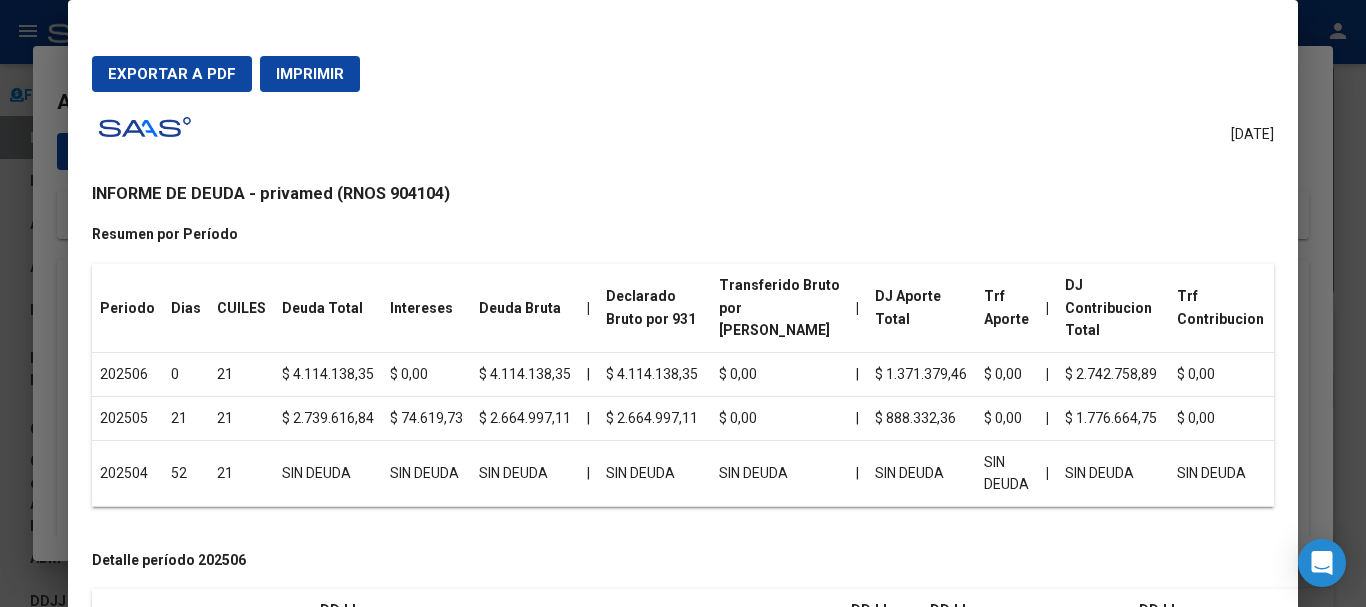 click on "Exportar a PDF" at bounding box center (172, 74) 